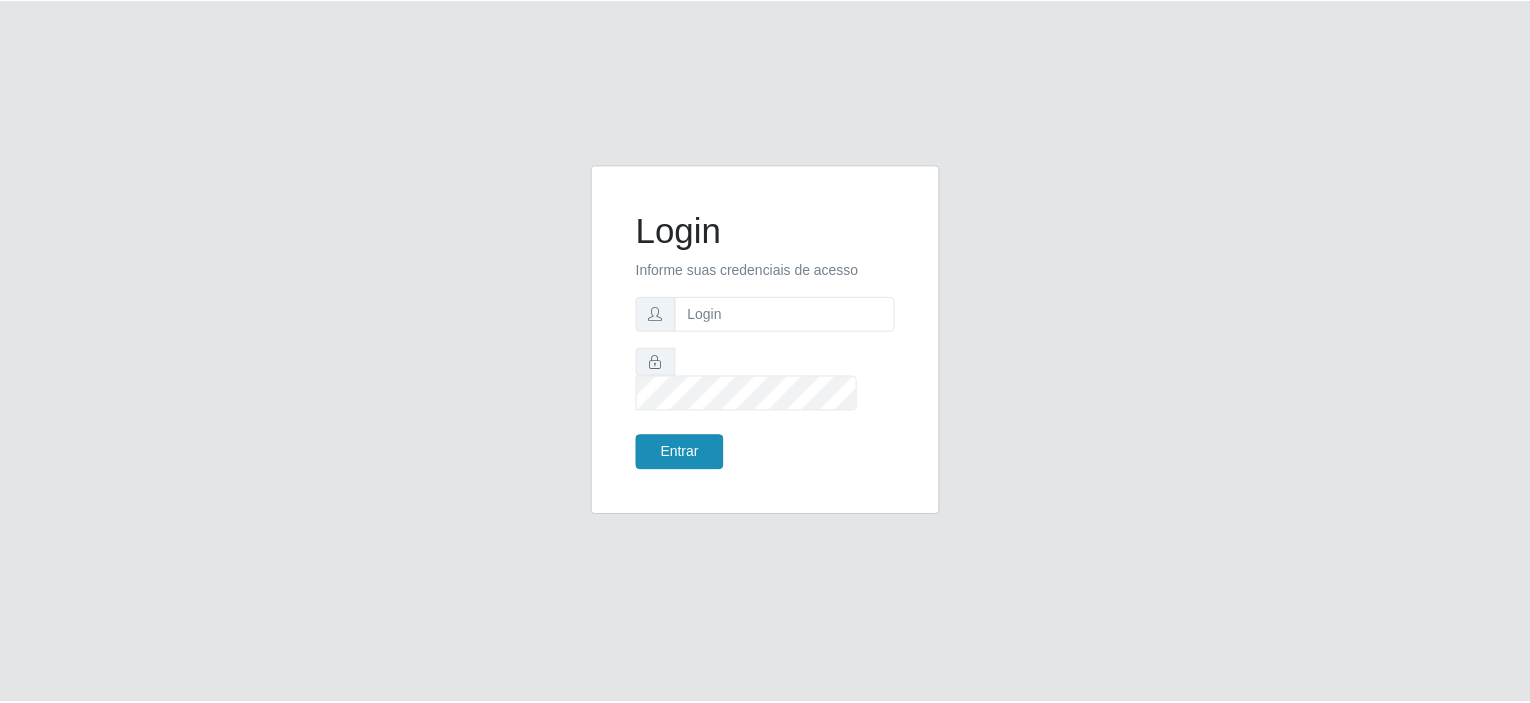 scroll, scrollTop: 0, scrollLeft: 0, axis: both 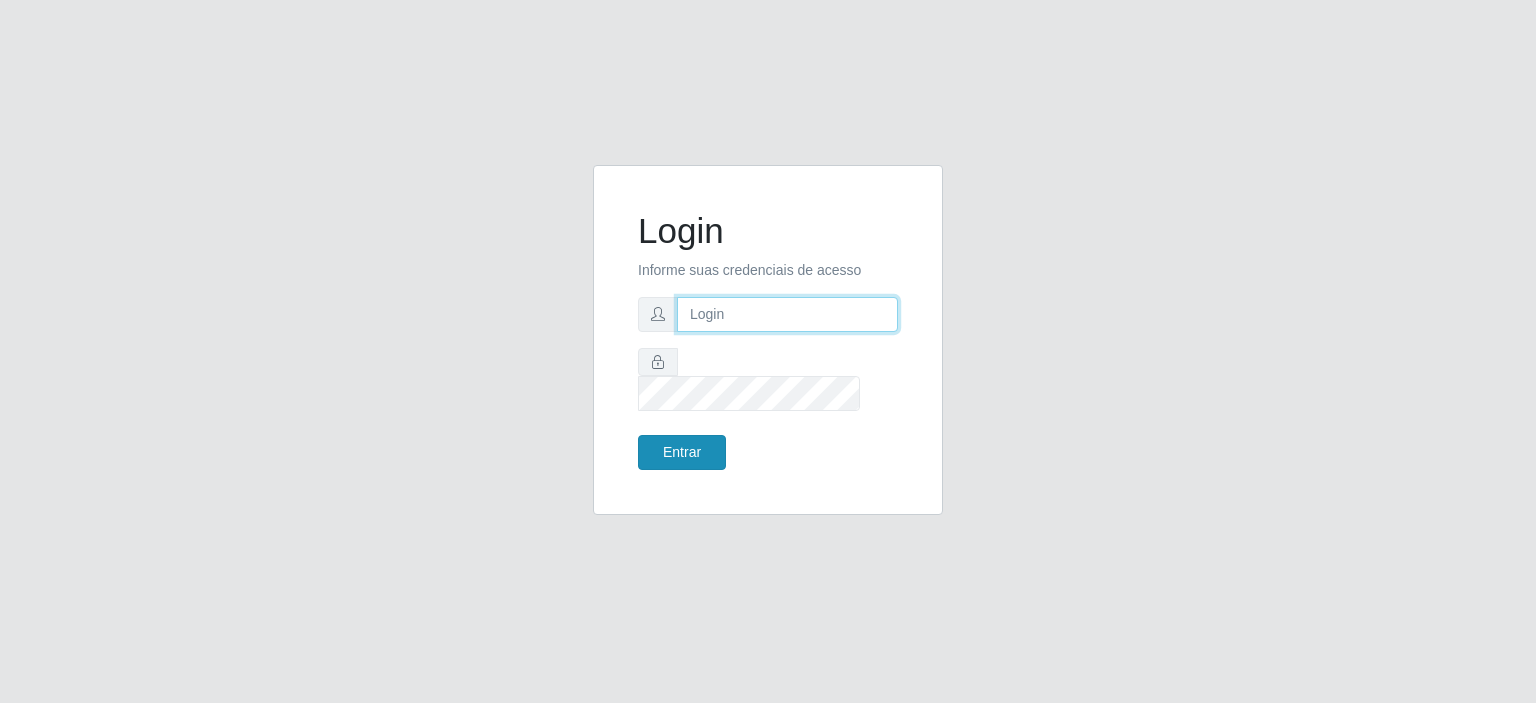 type on "[USERNAME]@[example.com]" 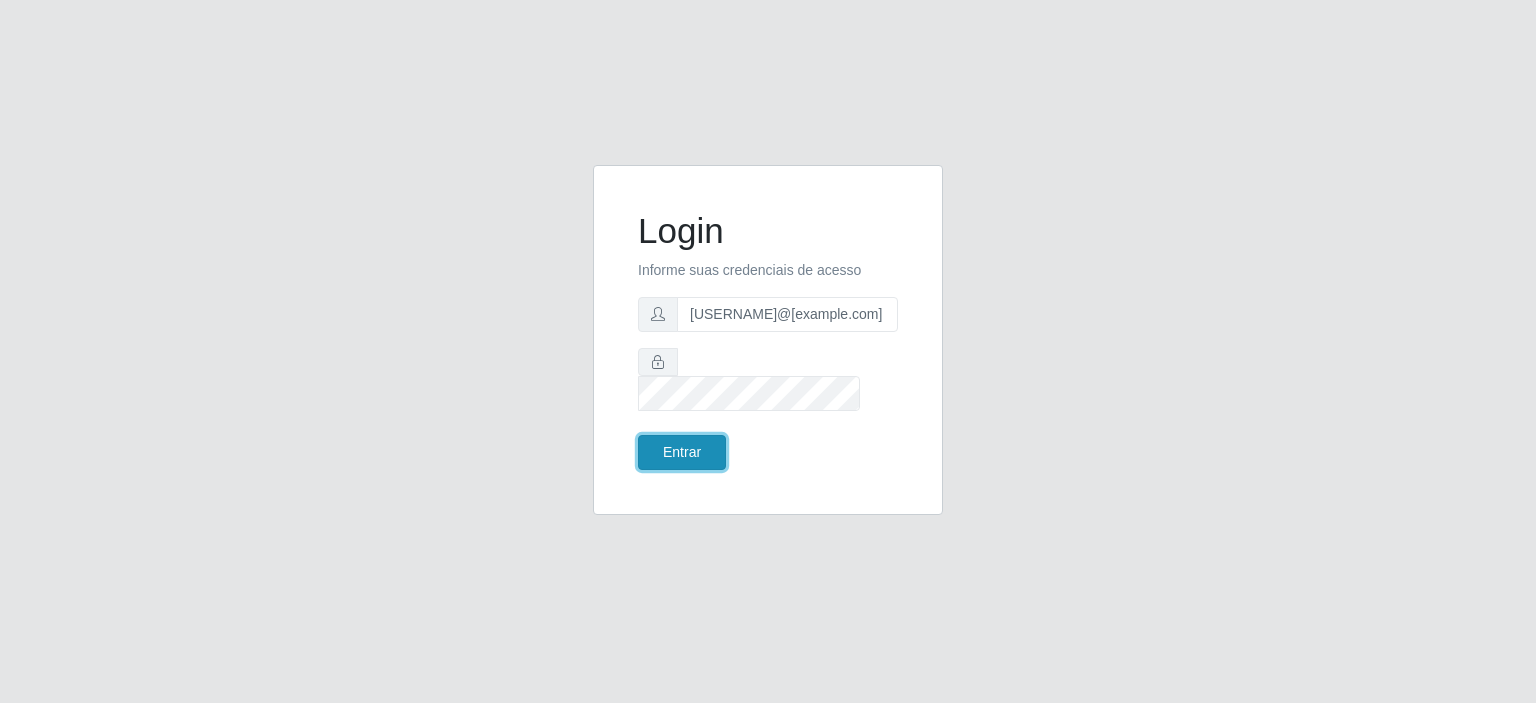 click on "Entrar" at bounding box center (682, 452) 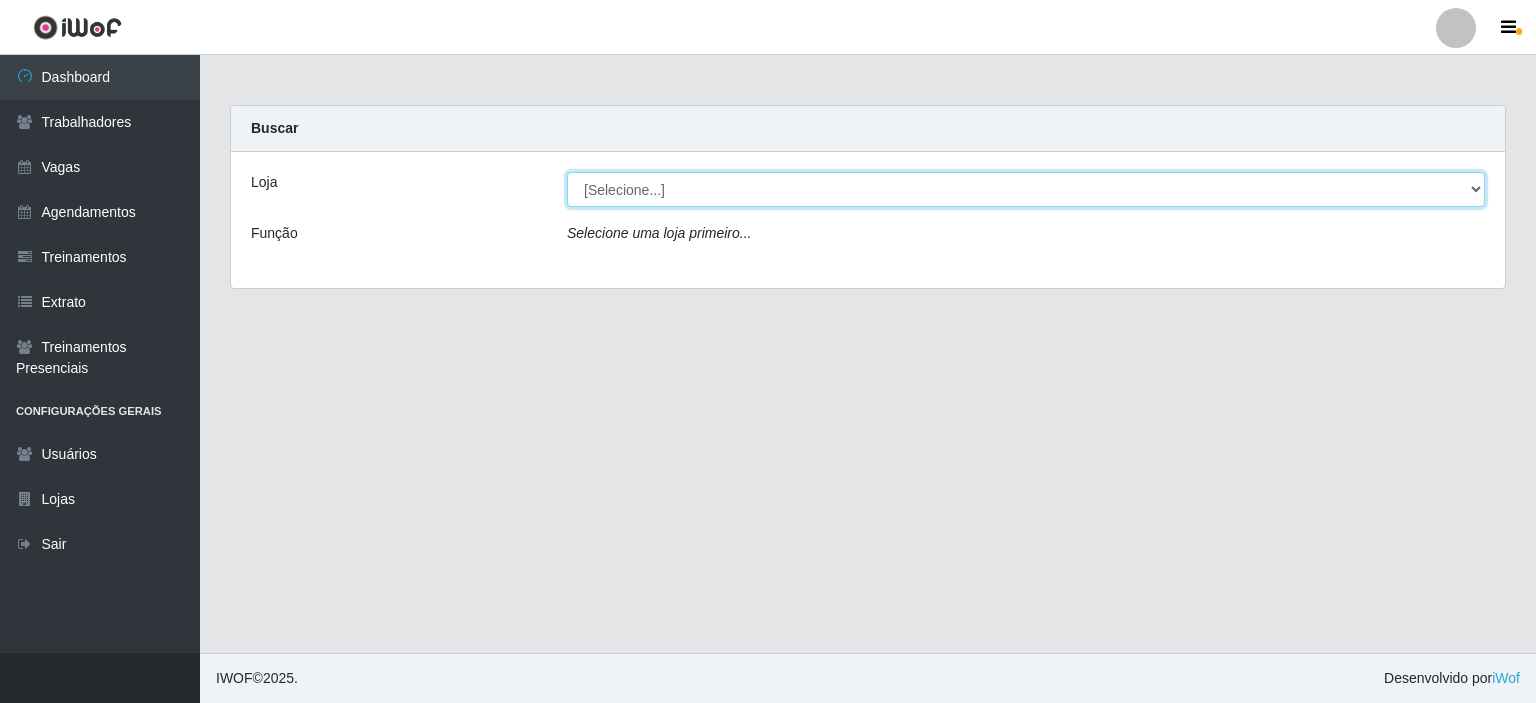 drag, startPoint x: 1391, startPoint y: 194, endPoint x: 1379, endPoint y: 189, distance: 13 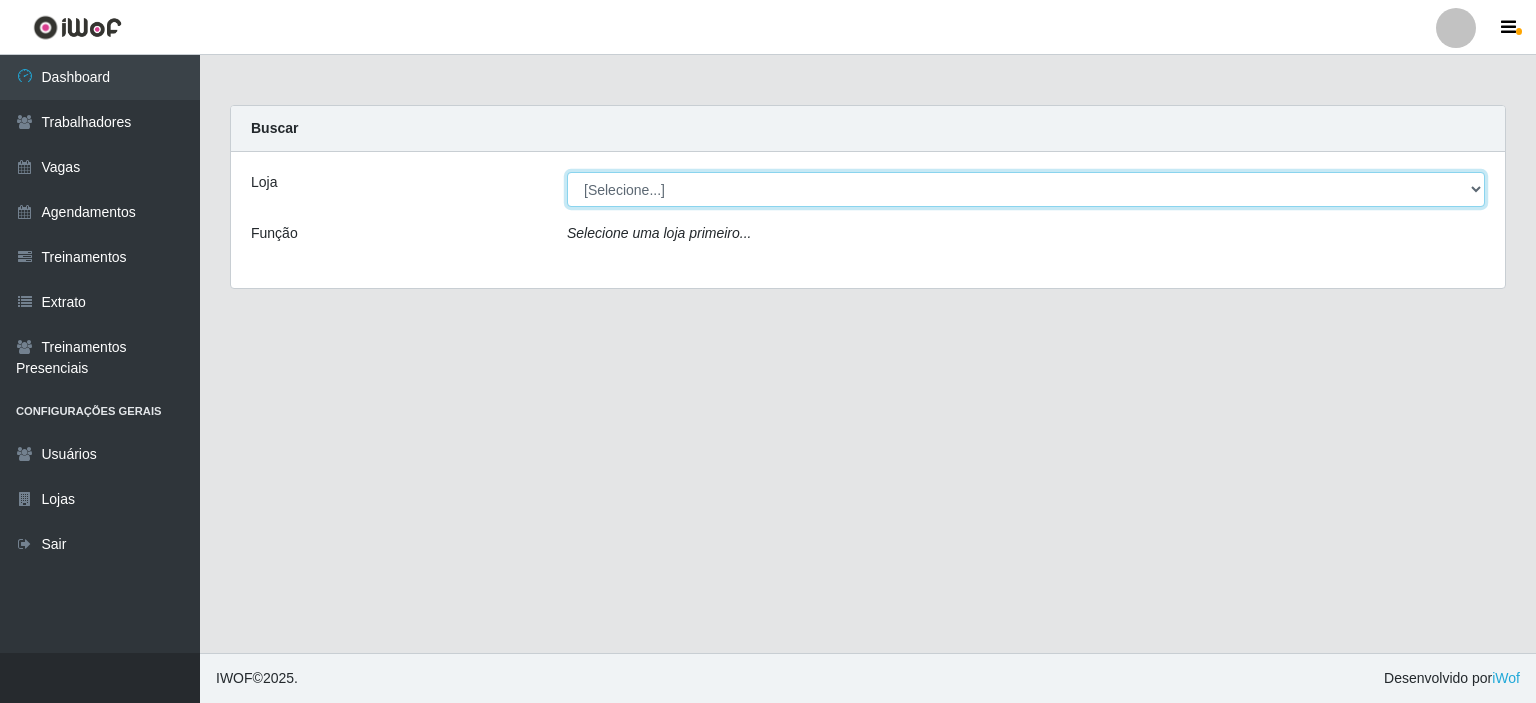 select on "466" 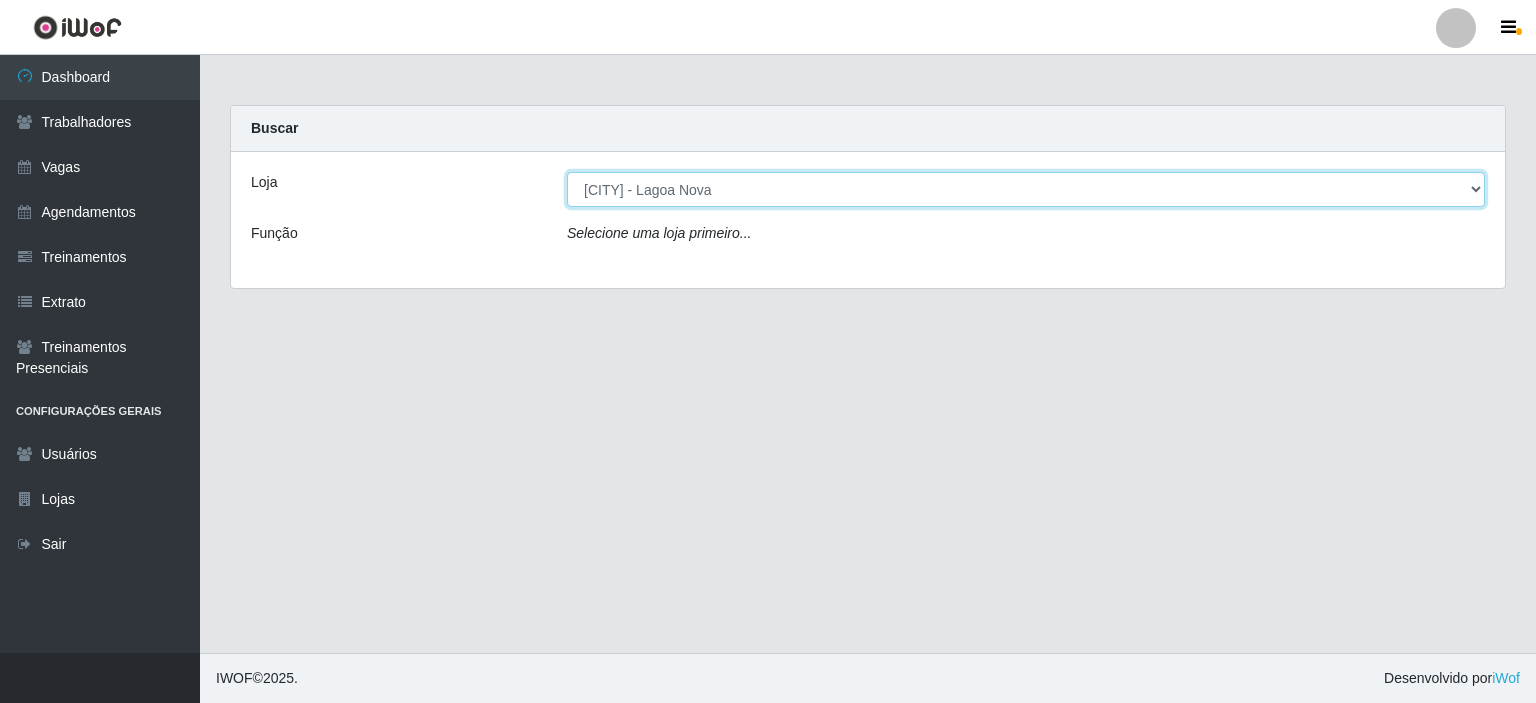 click on "[Selecione...] [CITY] - Lagoa Nova [CITY] - Natal Shopping" at bounding box center [1026, 189] 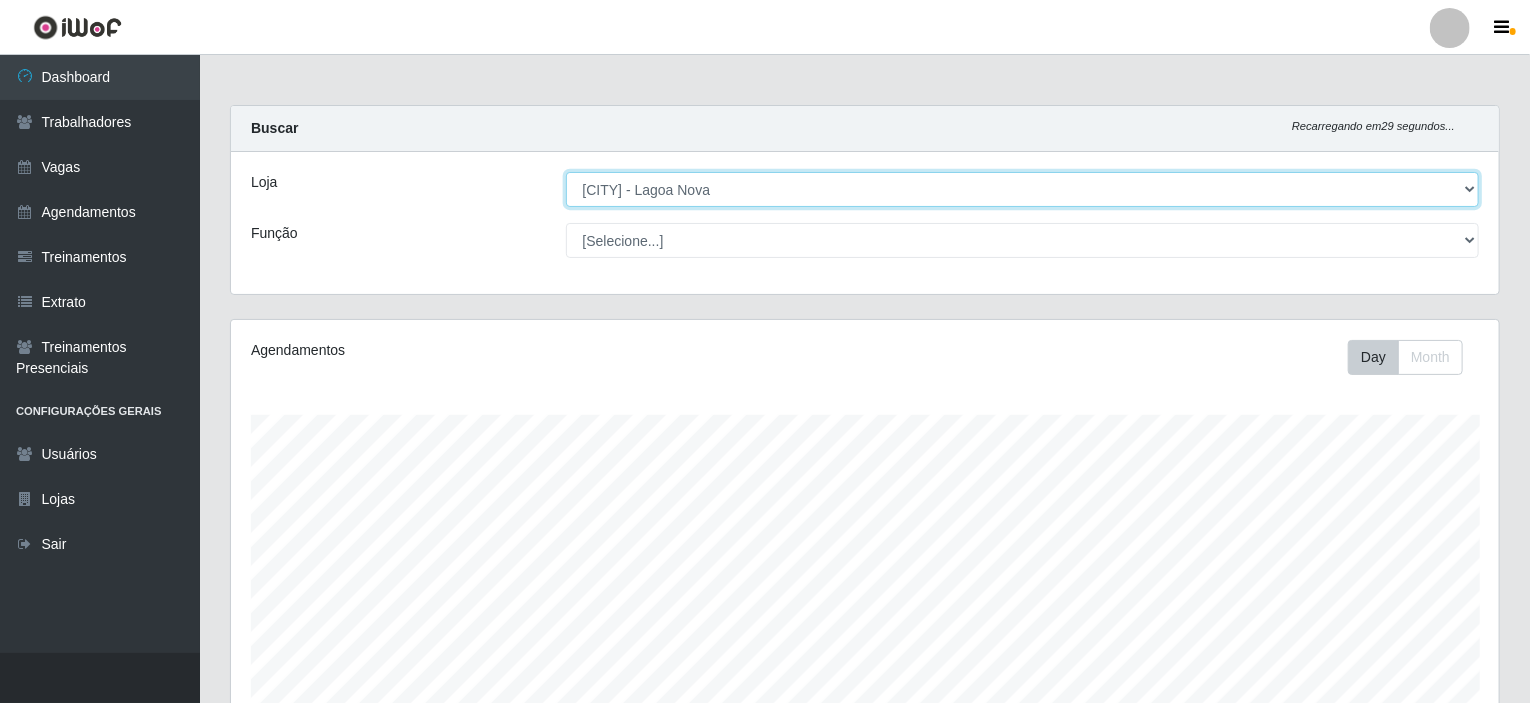 scroll, scrollTop: 999585, scrollLeft: 998731, axis: both 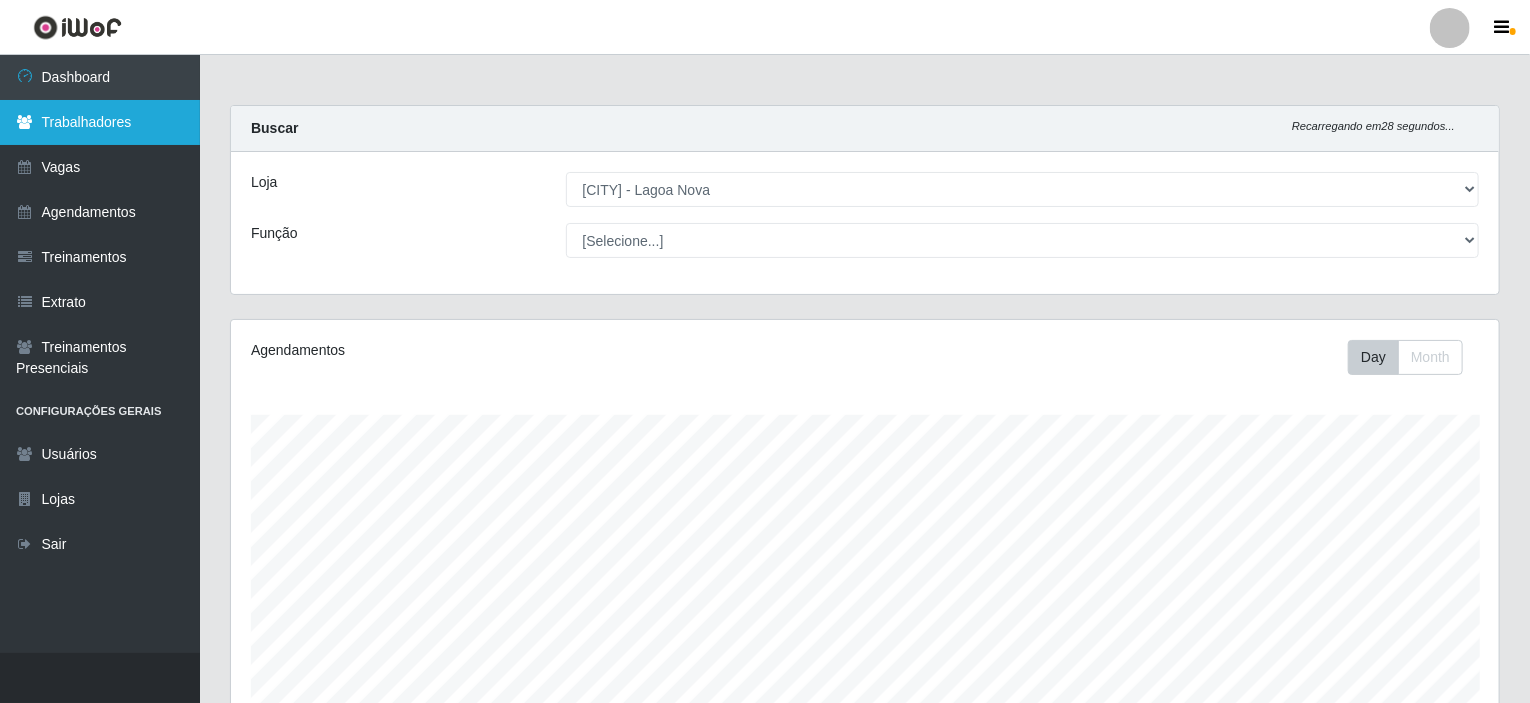 click on "Trabalhadores" at bounding box center [100, 122] 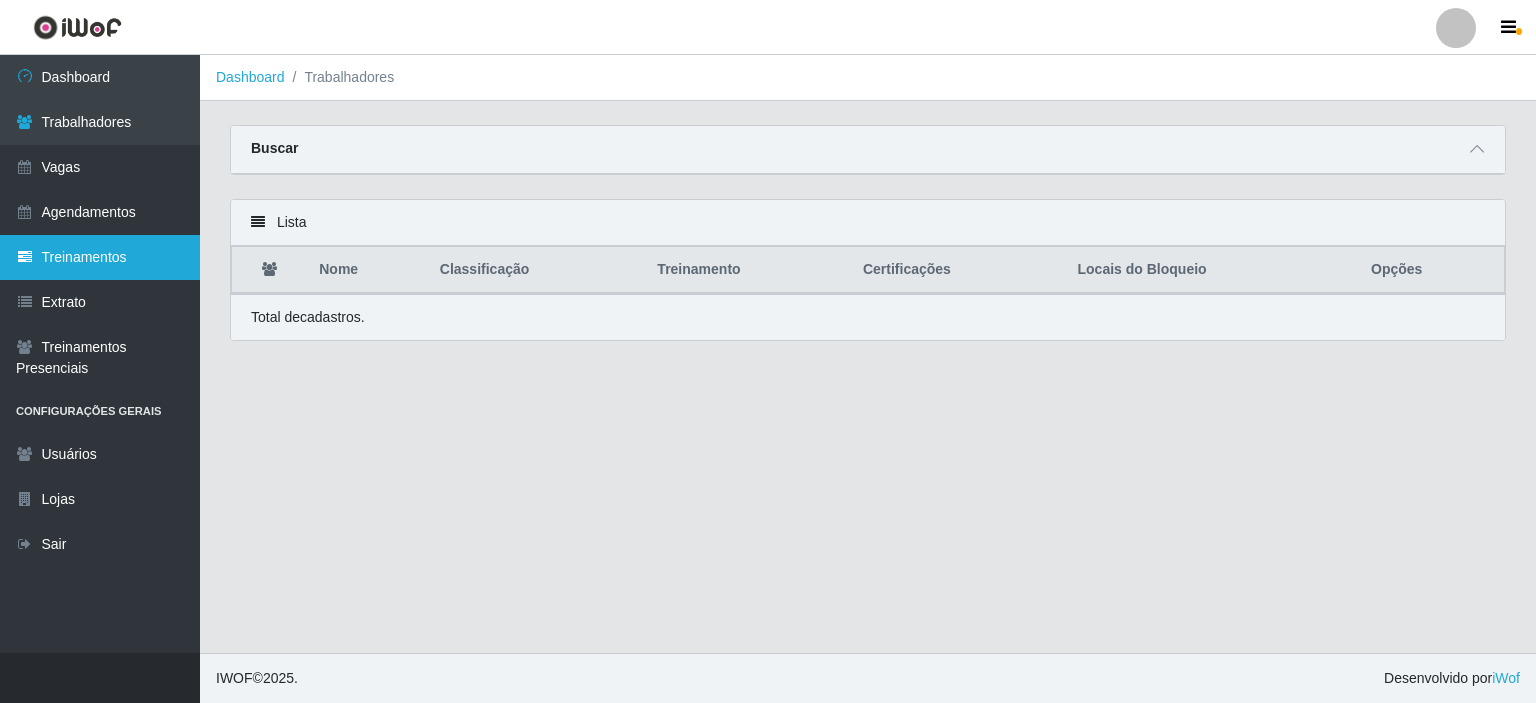 click on "Treinamentos" at bounding box center (100, 257) 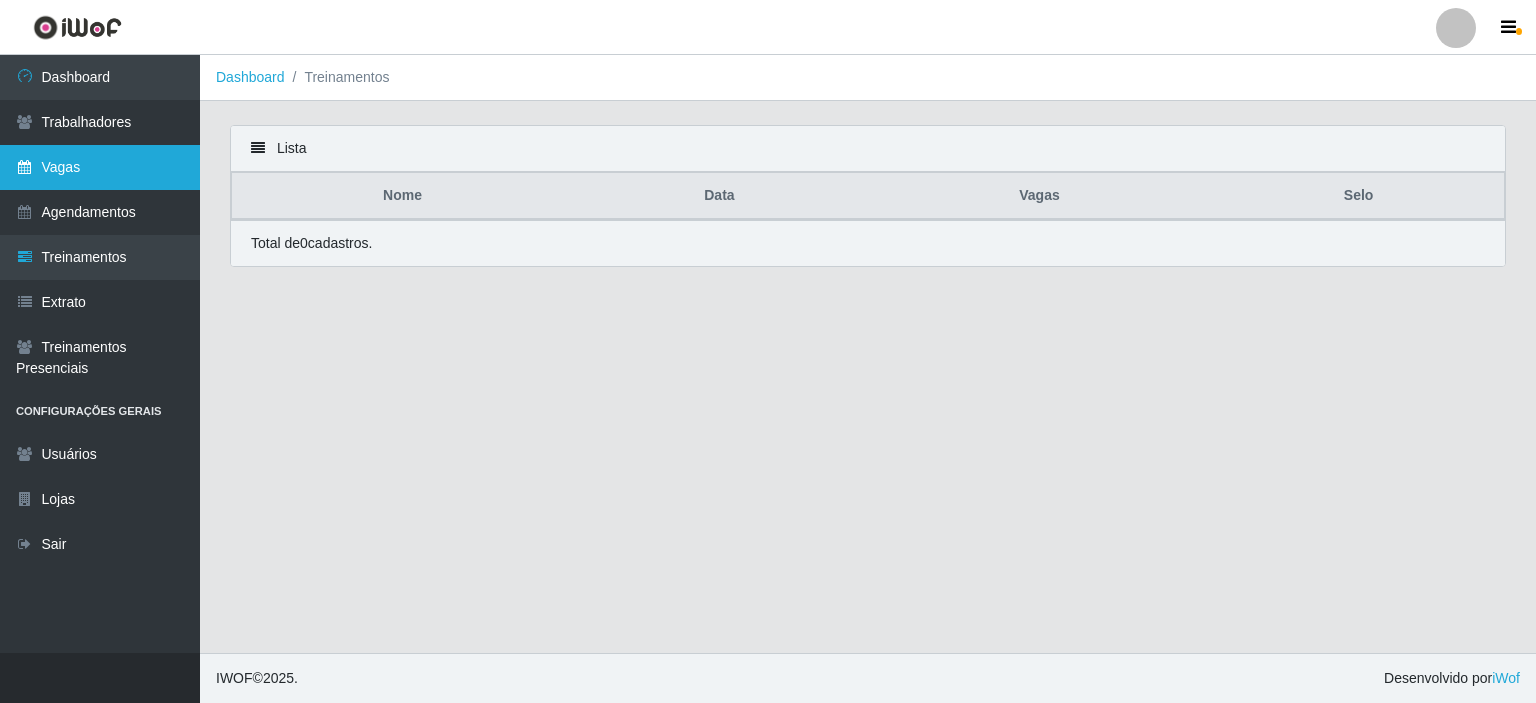 click on "Vagas" at bounding box center [100, 167] 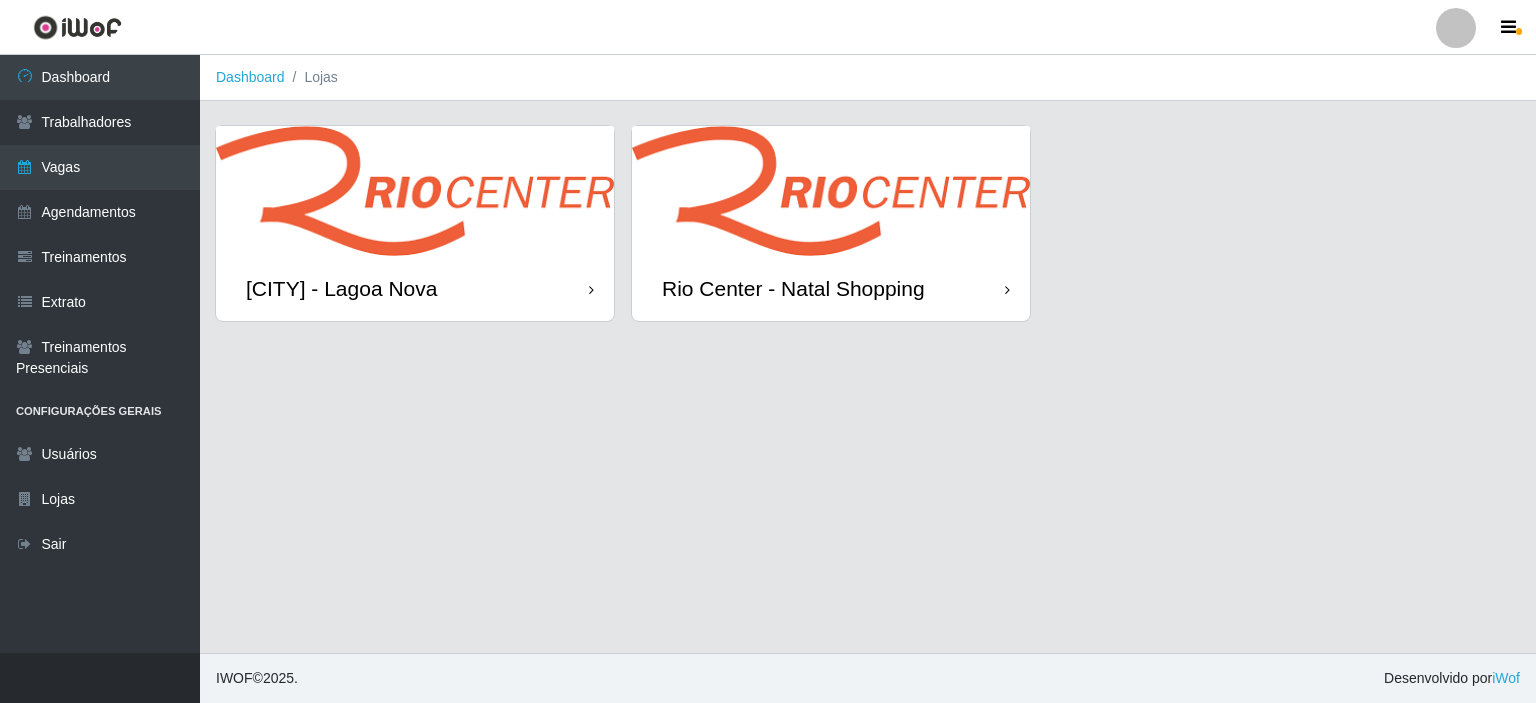 click on "Rio Center - Natal Shopping" at bounding box center (831, 288) 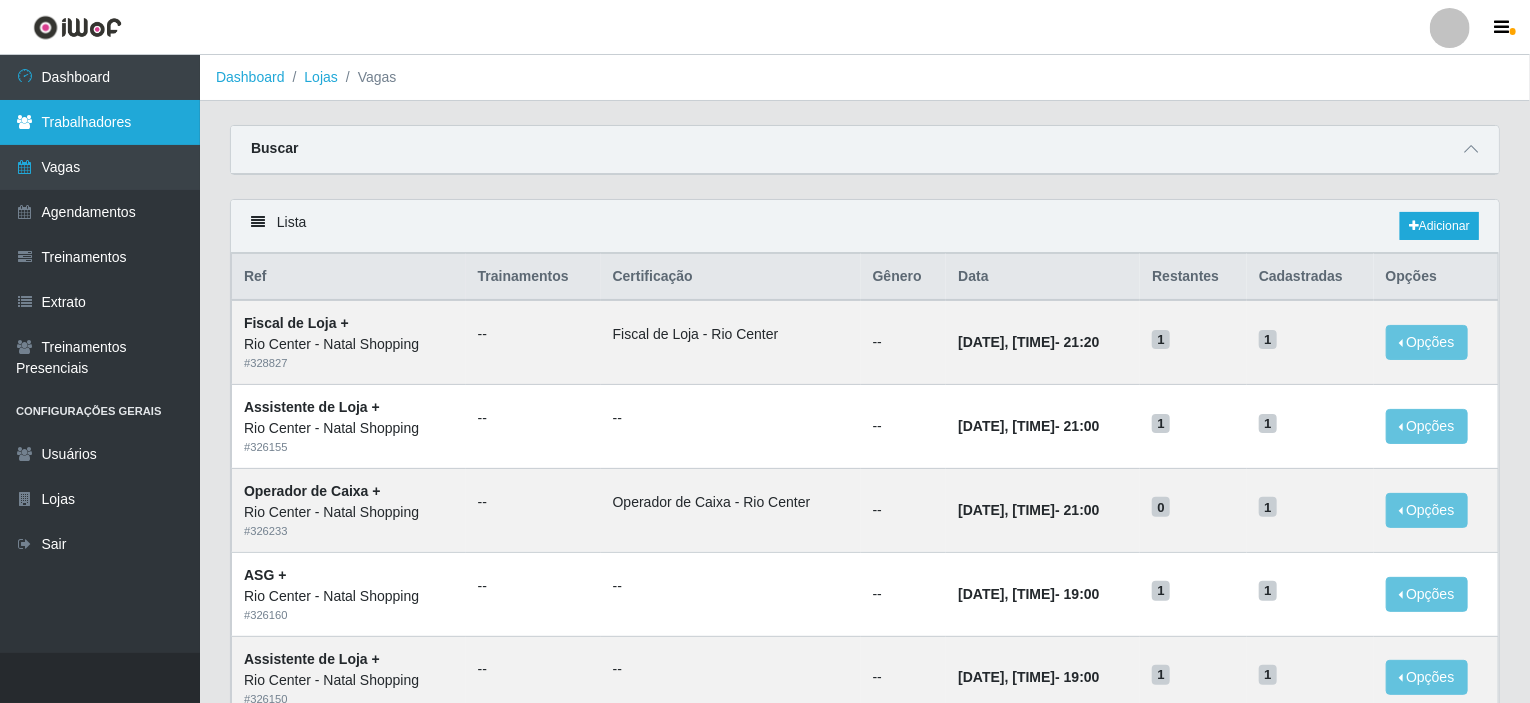 click on "Trabalhadores" at bounding box center [100, 122] 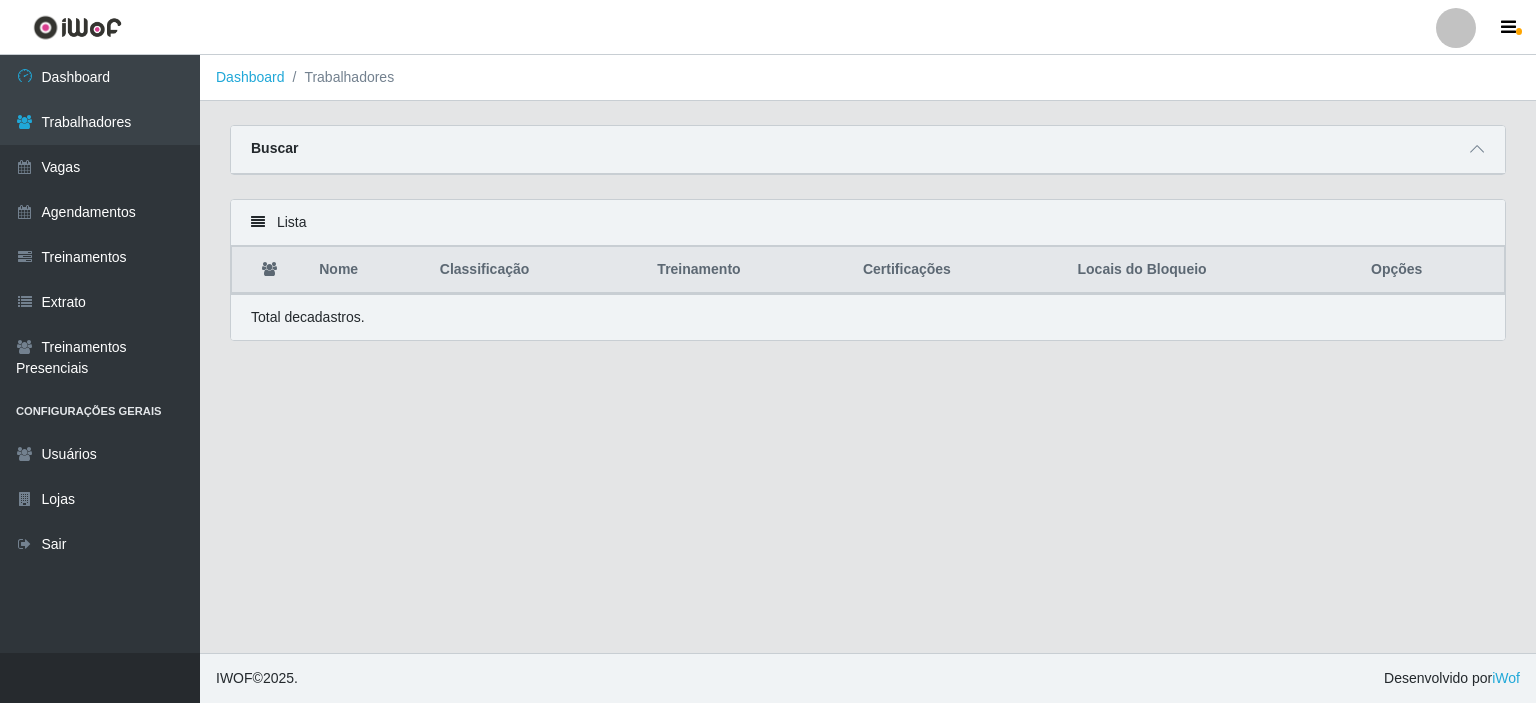 drag, startPoint x: 392, startPoint y: 507, endPoint x: 368, endPoint y: 489, distance: 30 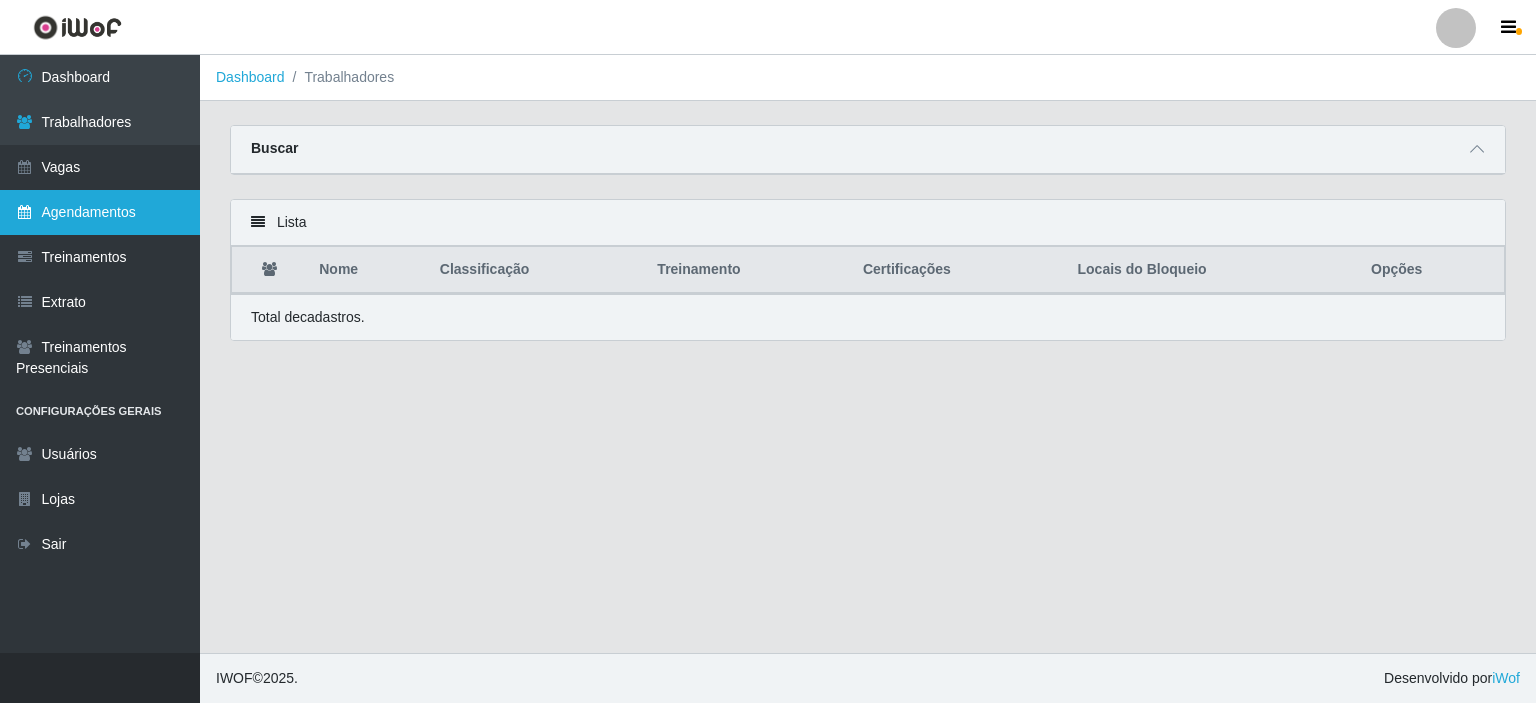 click on "Agendamentos" at bounding box center (100, 212) 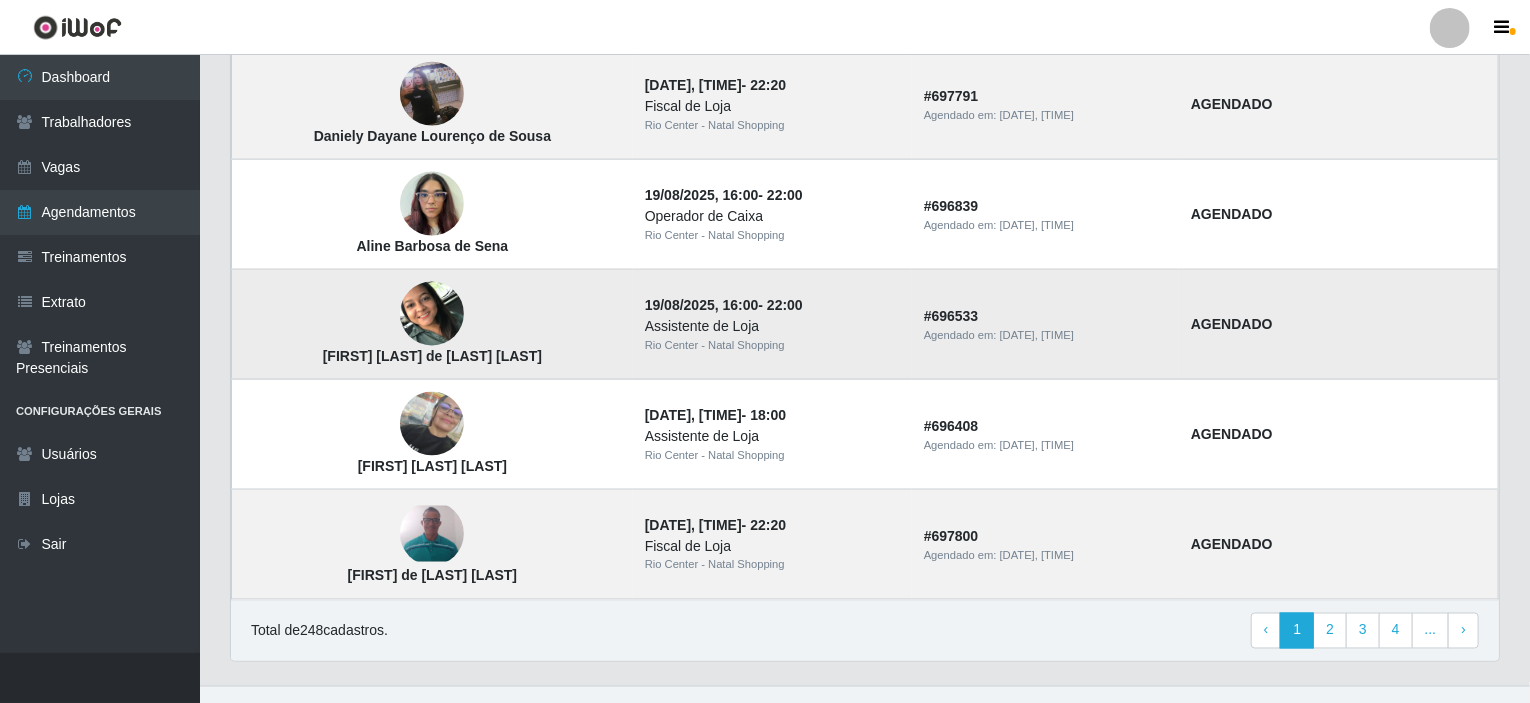scroll, scrollTop: 1378, scrollLeft: 0, axis: vertical 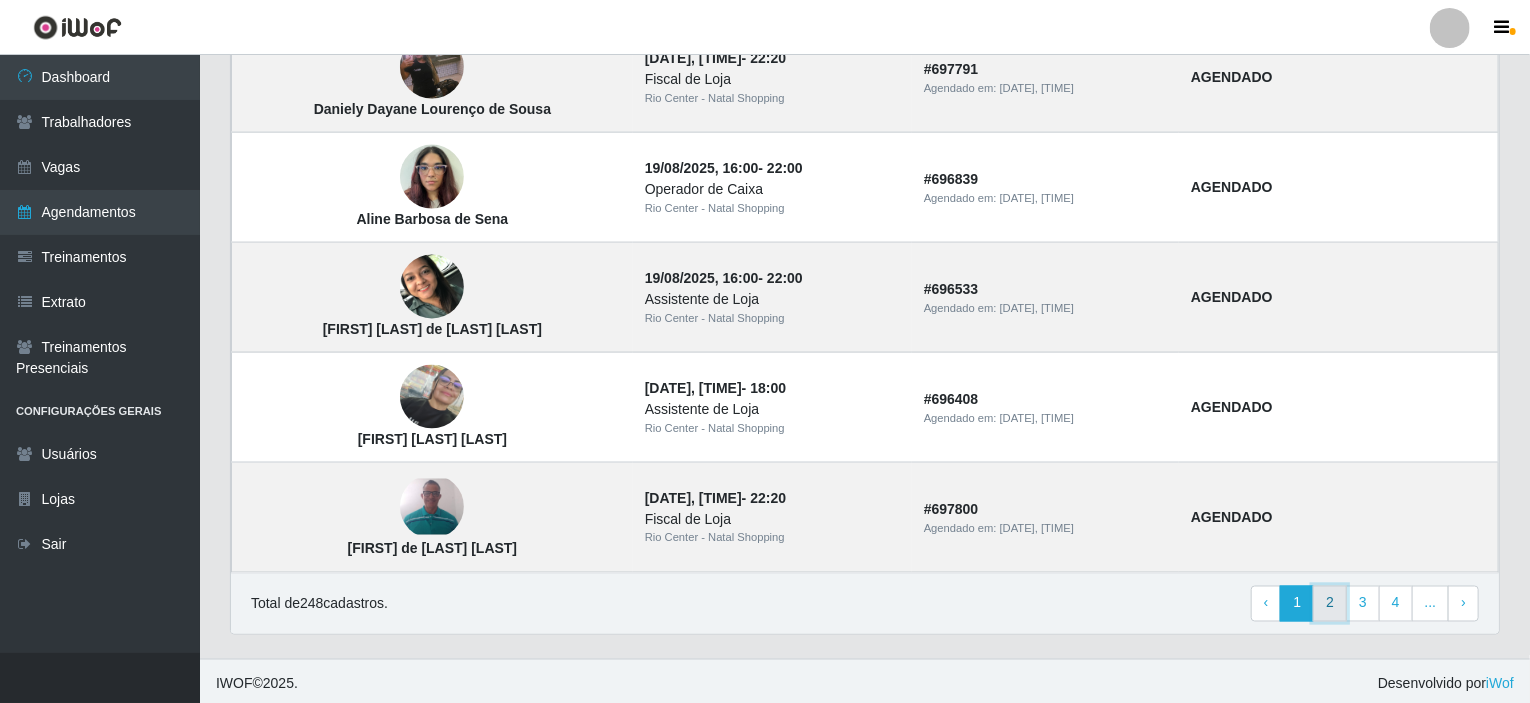 click on "2" at bounding box center [1330, 604] 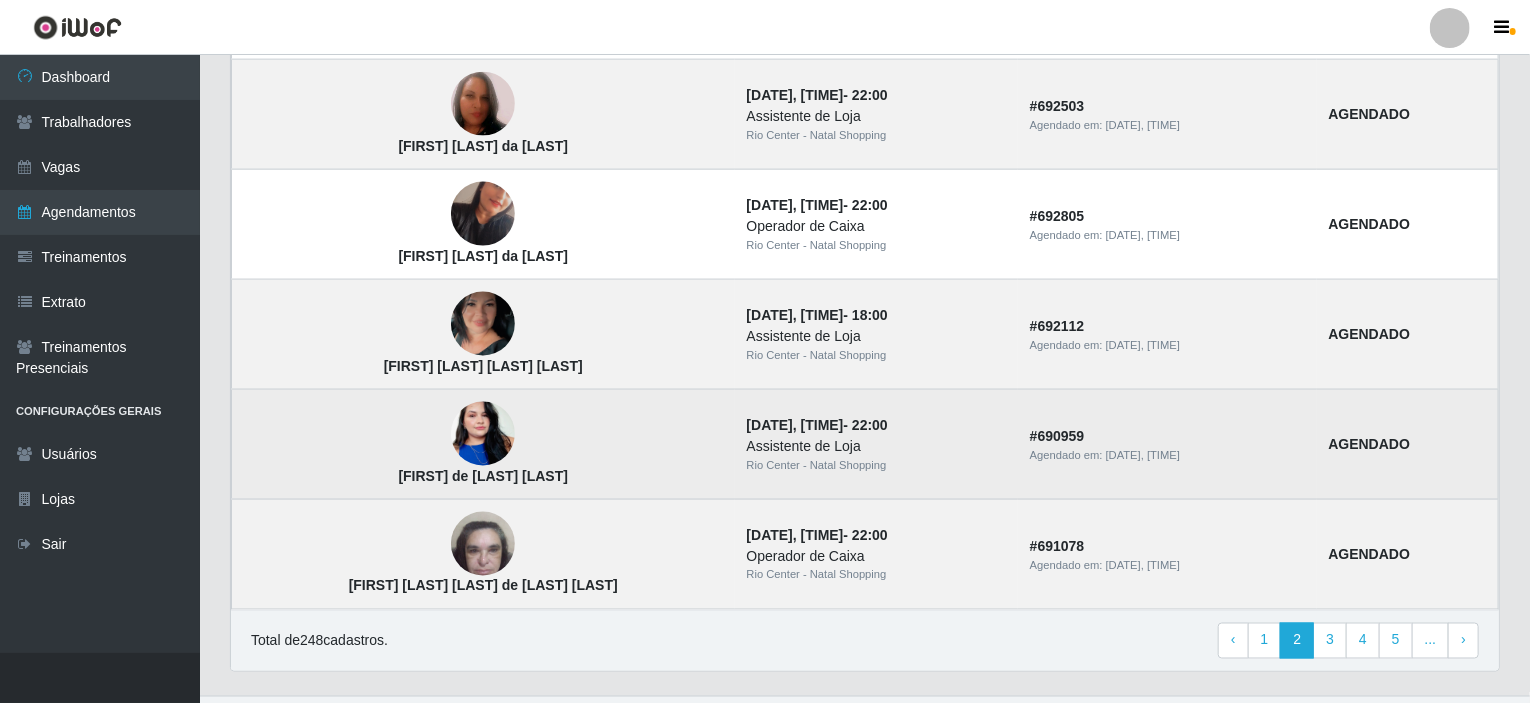 scroll, scrollTop: 1378, scrollLeft: 0, axis: vertical 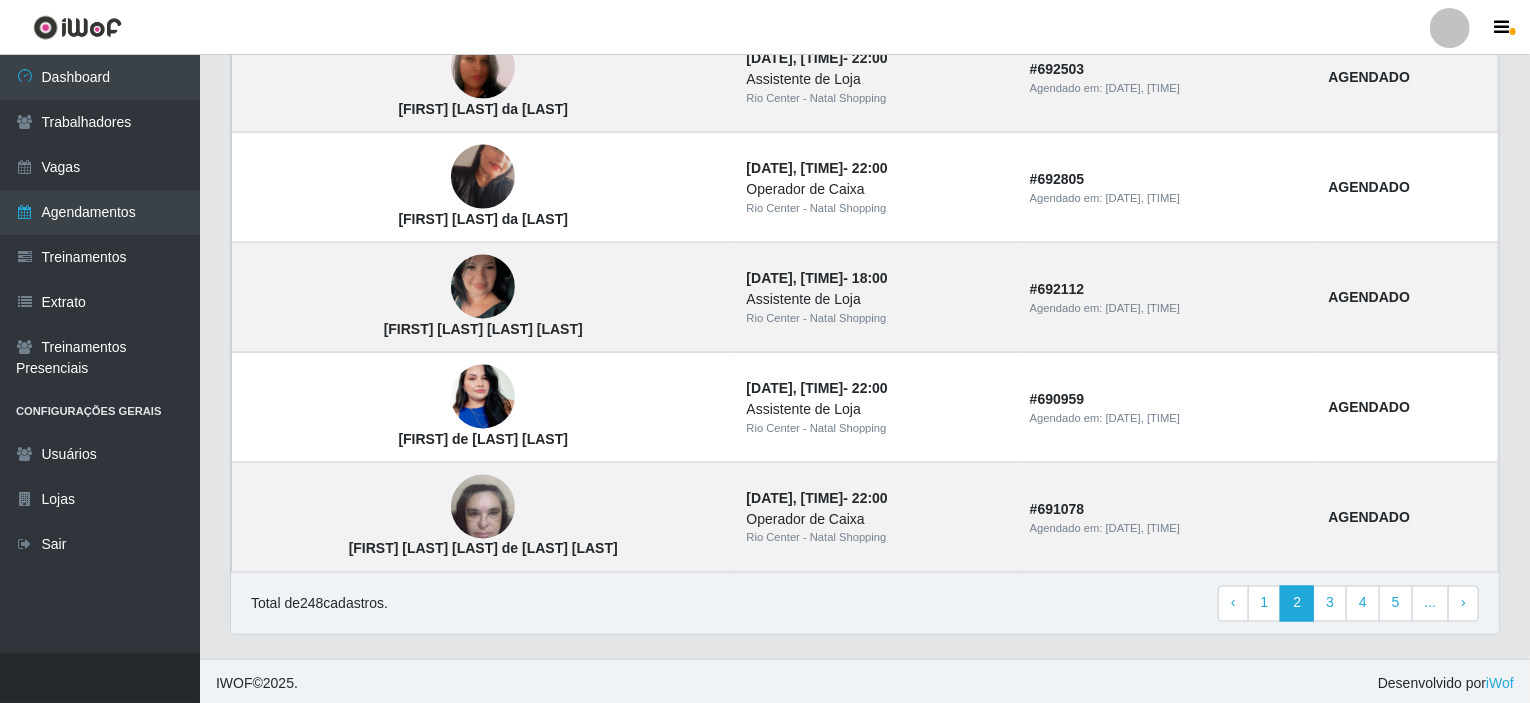 drag, startPoint x: 390, startPoint y: 604, endPoint x: 250, endPoint y: 611, distance: 140.1749 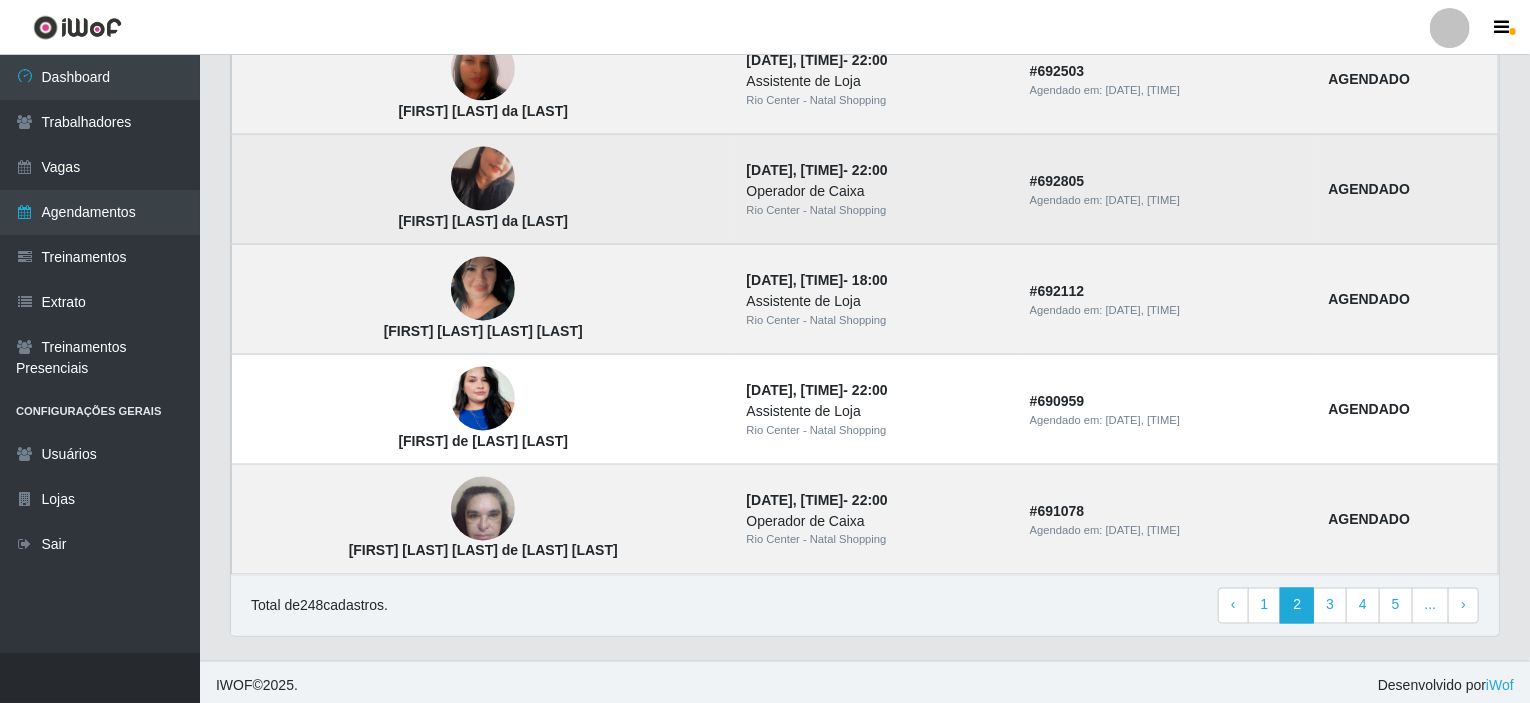 scroll, scrollTop: 1378, scrollLeft: 0, axis: vertical 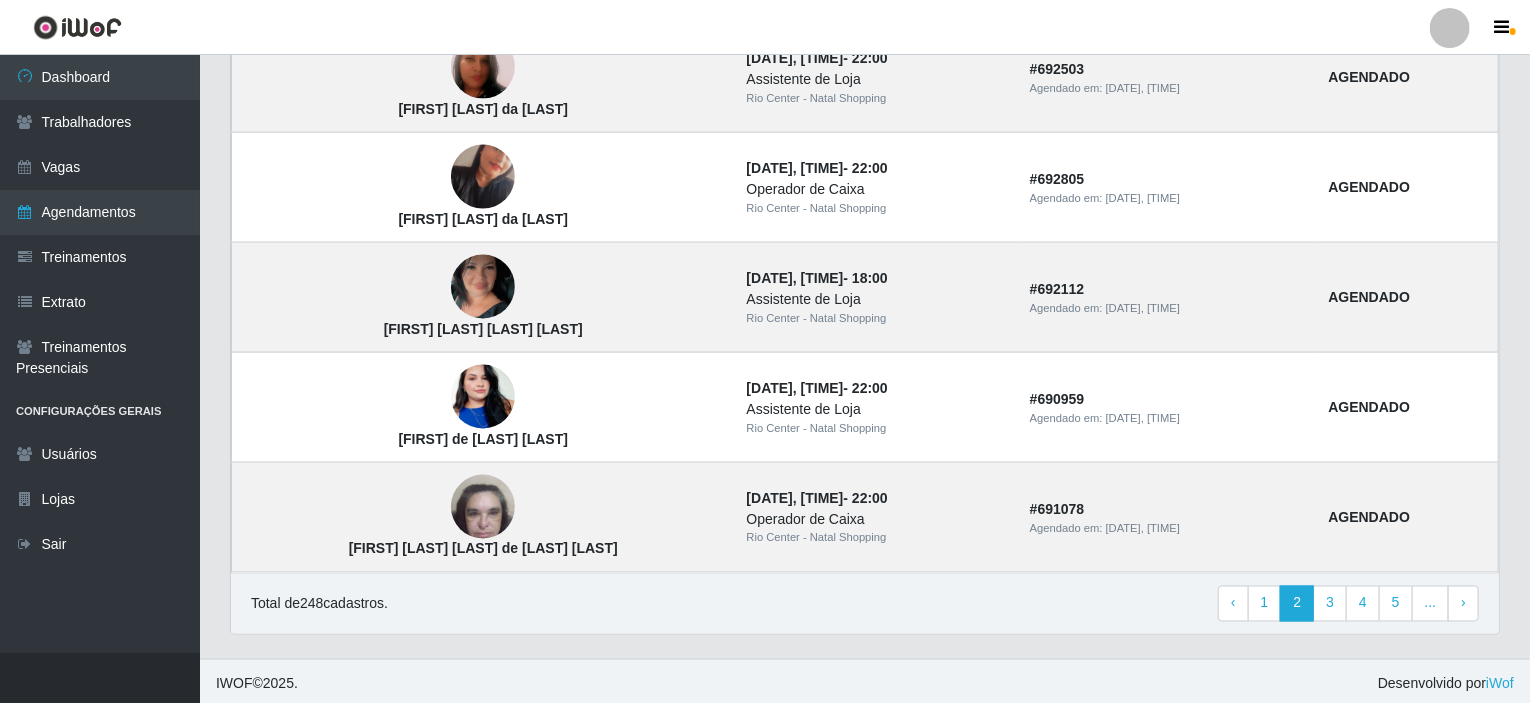 click on "Total de  248  cadastros. ‹ Previous 1 2 3 4 5 ... › Next" at bounding box center (865, 604) 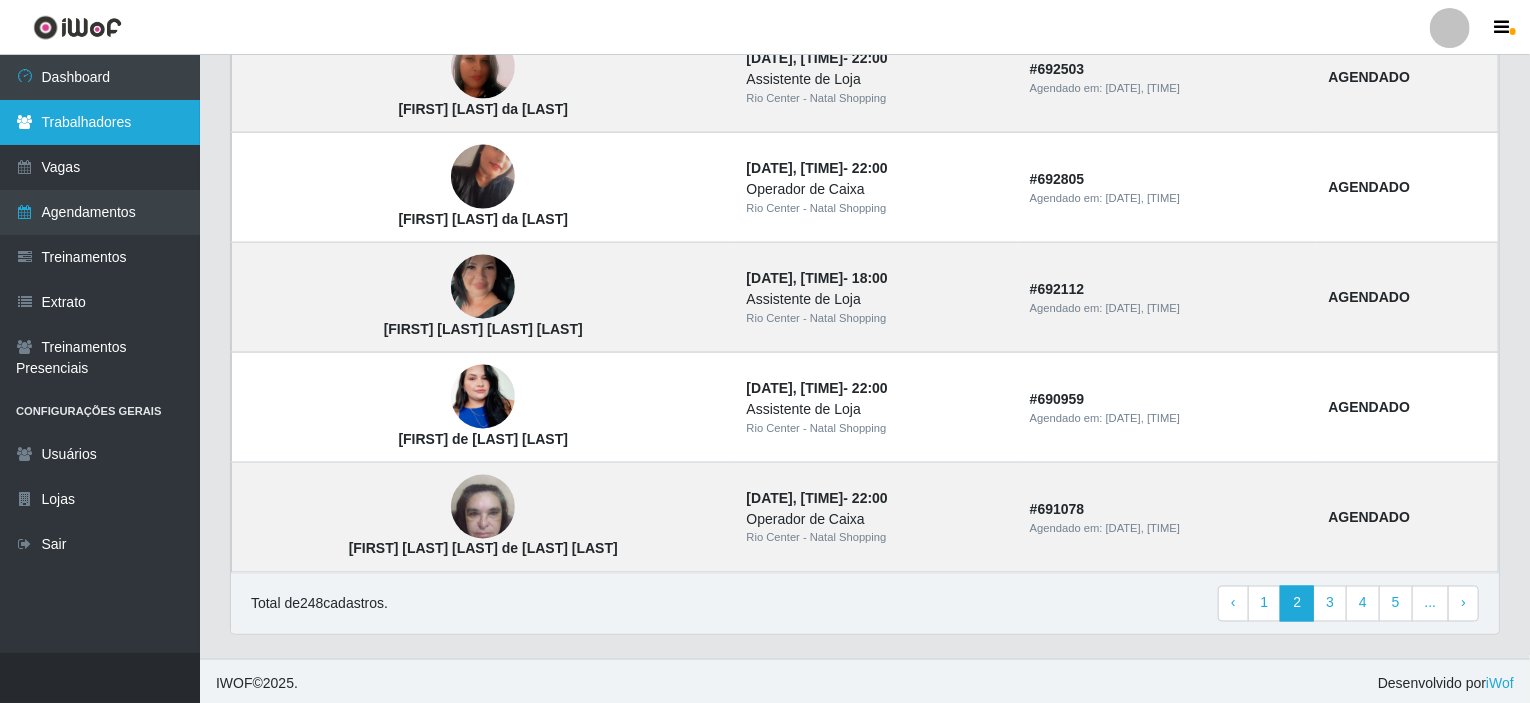 click on "Trabalhadores" at bounding box center [100, 122] 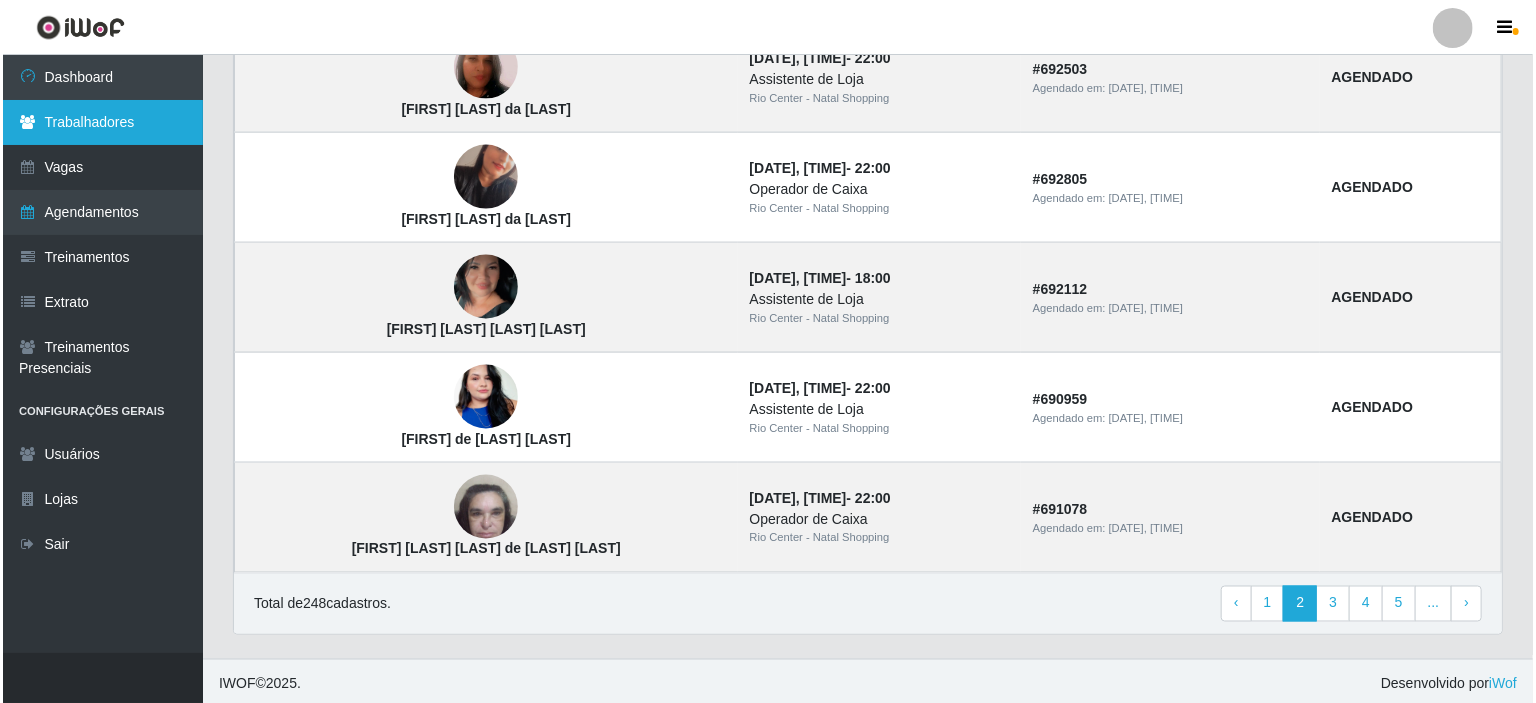 scroll, scrollTop: 0, scrollLeft: 0, axis: both 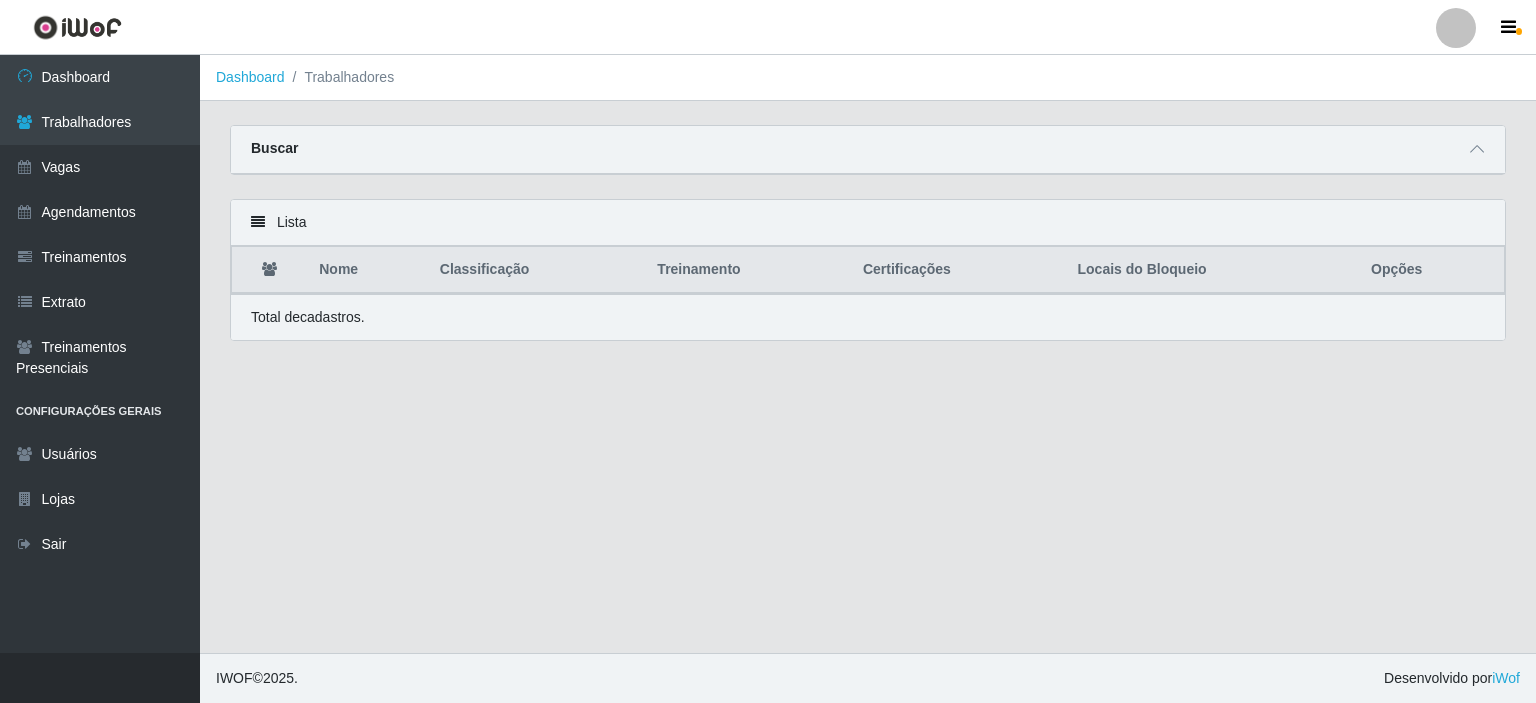 click on "Dashboard Trabalhadores Carregando... Buscar Nome Confirmar Lista Nome Classificação Treinamento Certificações Locais do Bloqueio Opções Total de cadastros." at bounding box center (868, 354) 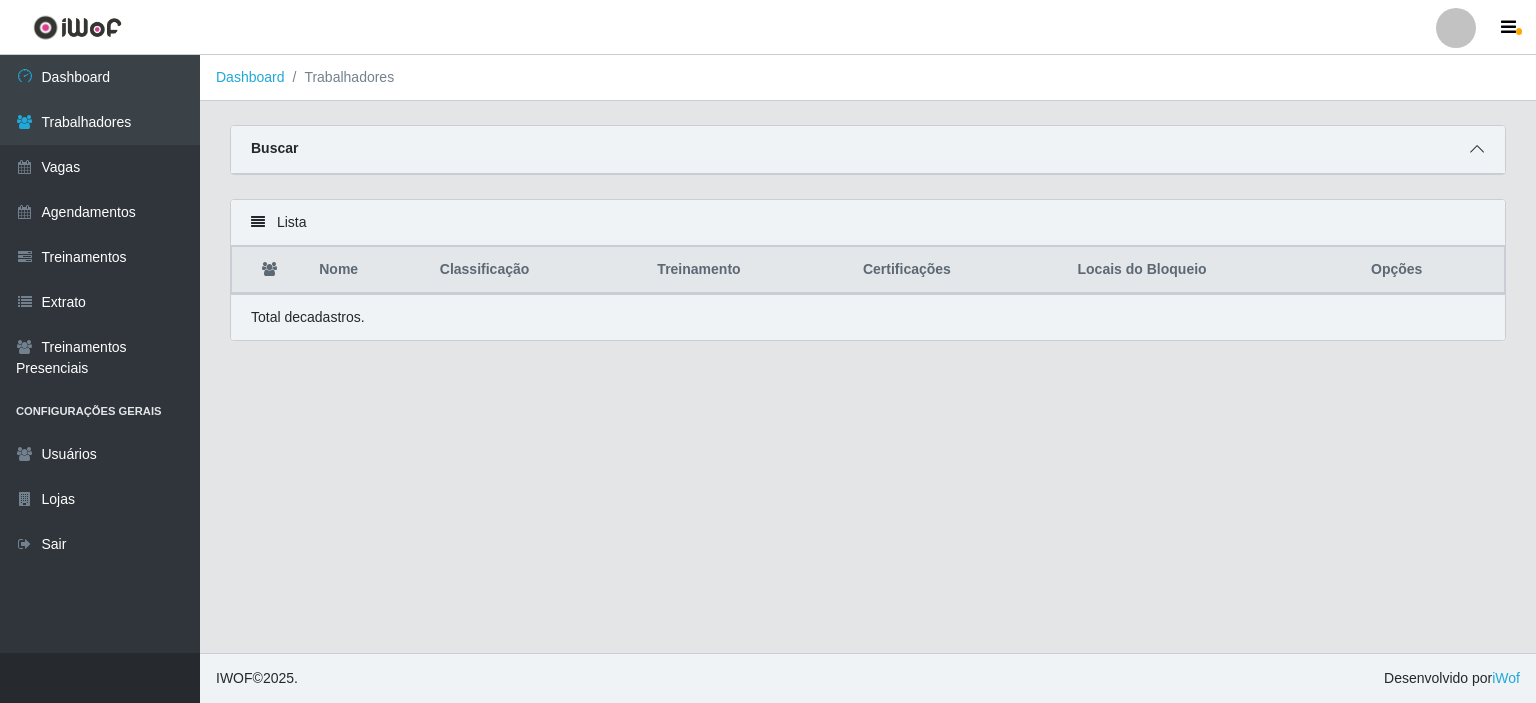 click at bounding box center (1477, 149) 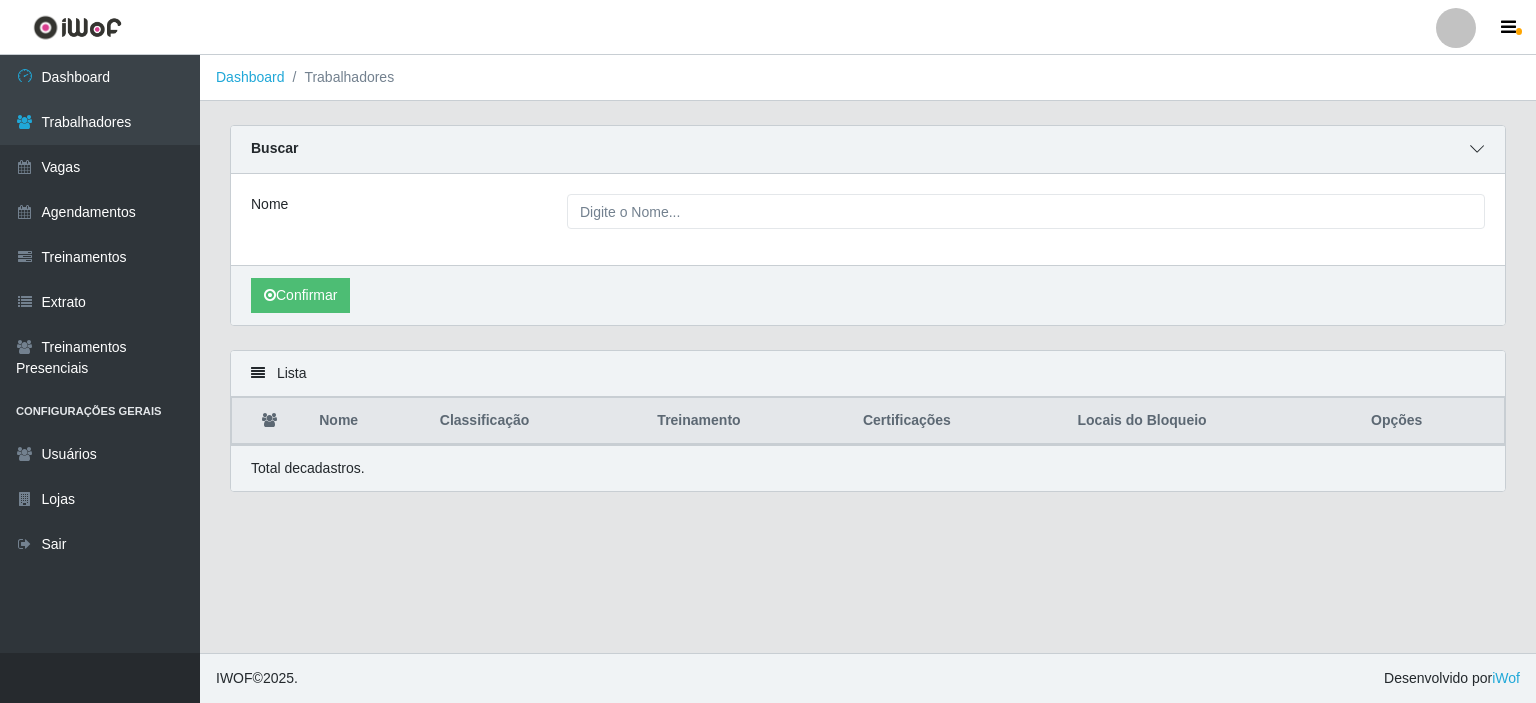 click at bounding box center (1477, 149) 